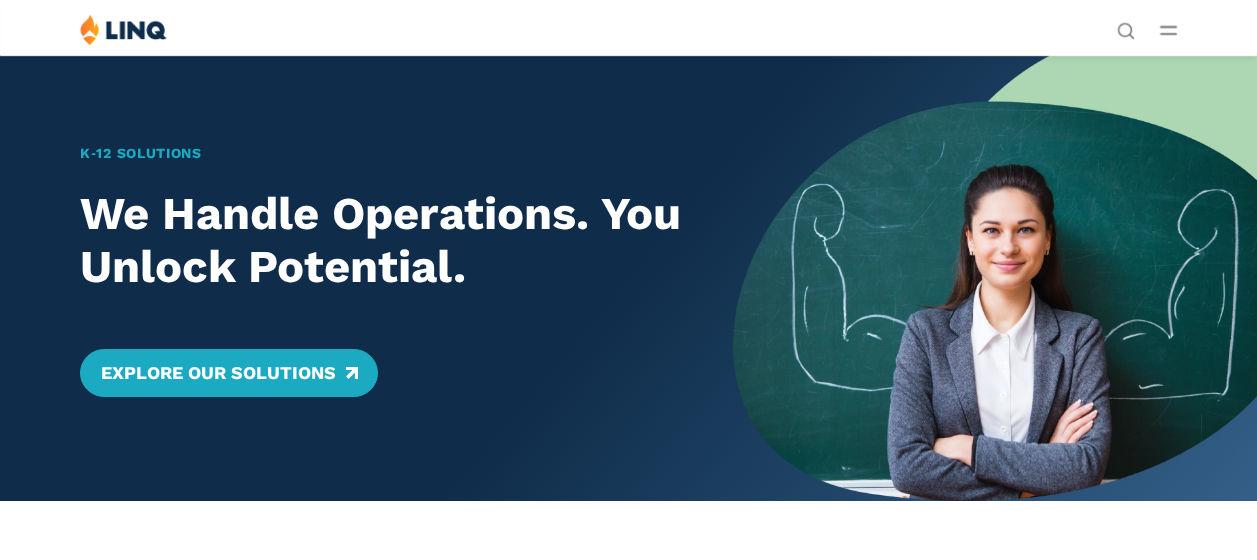scroll, scrollTop: 0, scrollLeft: 0, axis: both 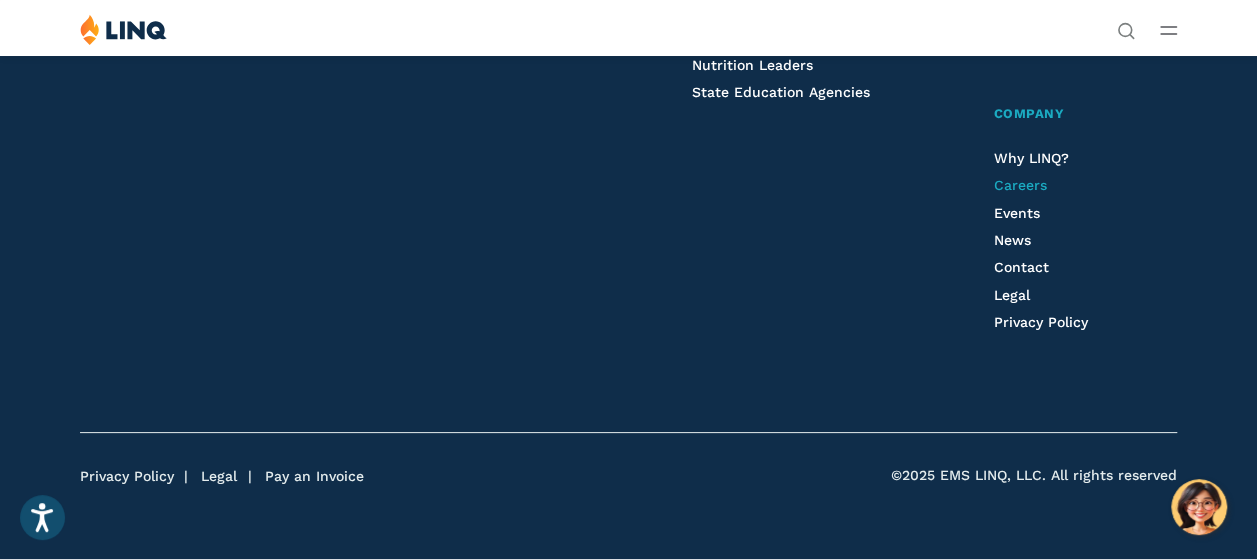 click on "Careers" at bounding box center (1020, 185) 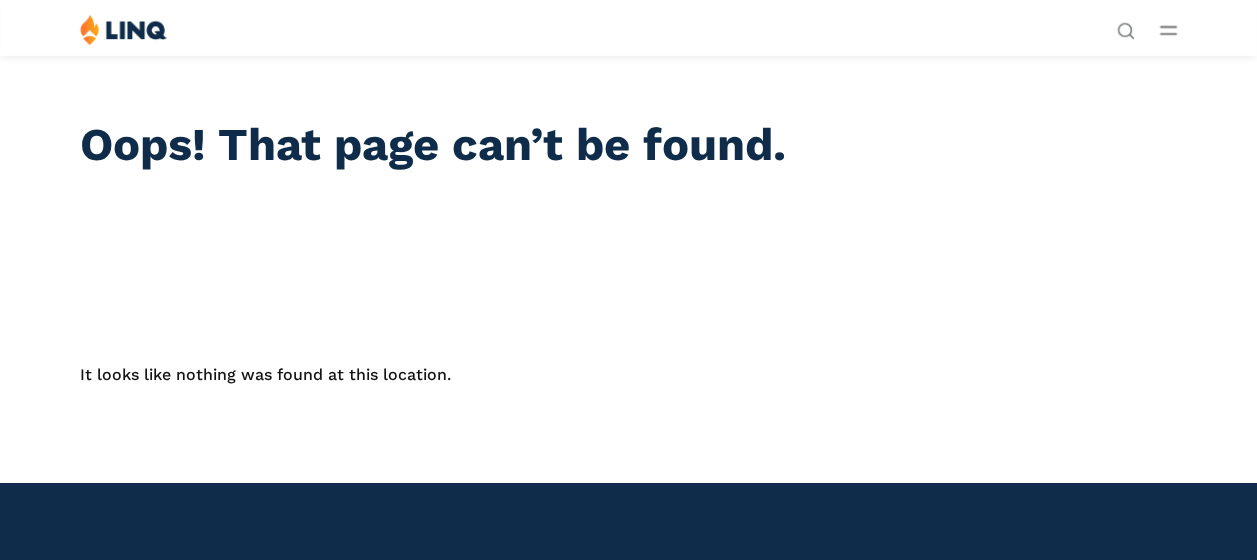 scroll, scrollTop: 0, scrollLeft: 0, axis: both 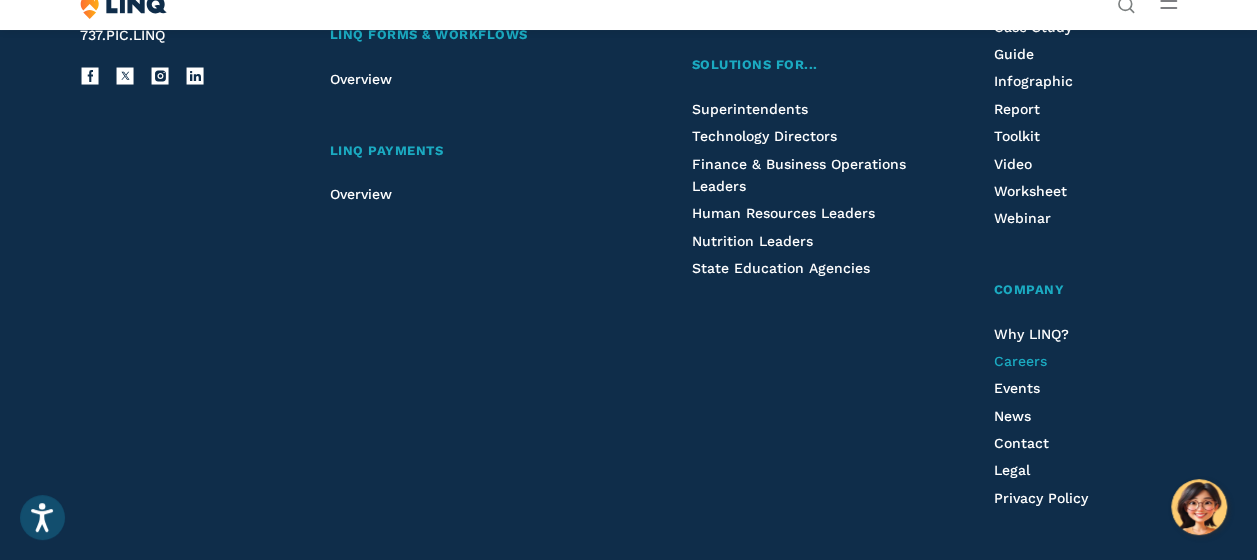 click on "Careers" at bounding box center (1020, 361) 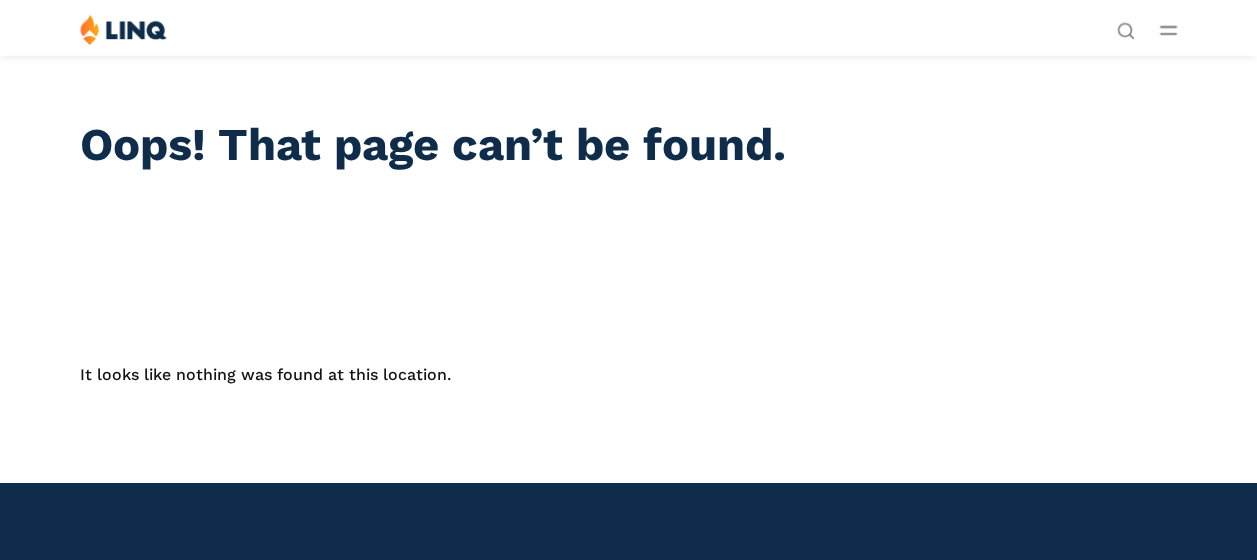 scroll, scrollTop: 0, scrollLeft: 0, axis: both 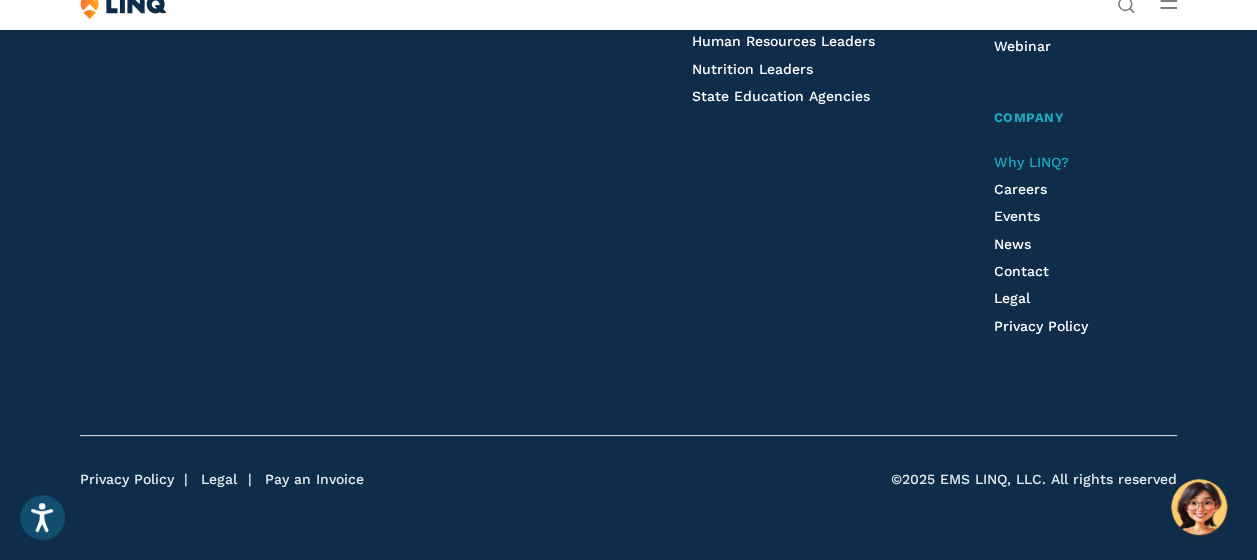click on "Why LINQ?" at bounding box center [1031, 162] 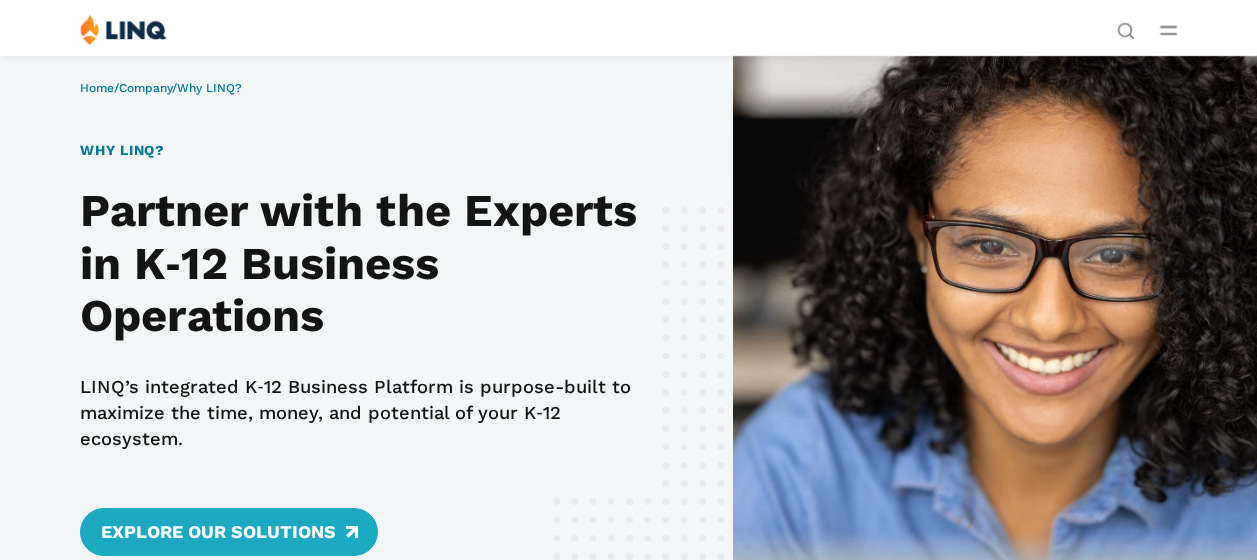 scroll, scrollTop: 0, scrollLeft: 0, axis: both 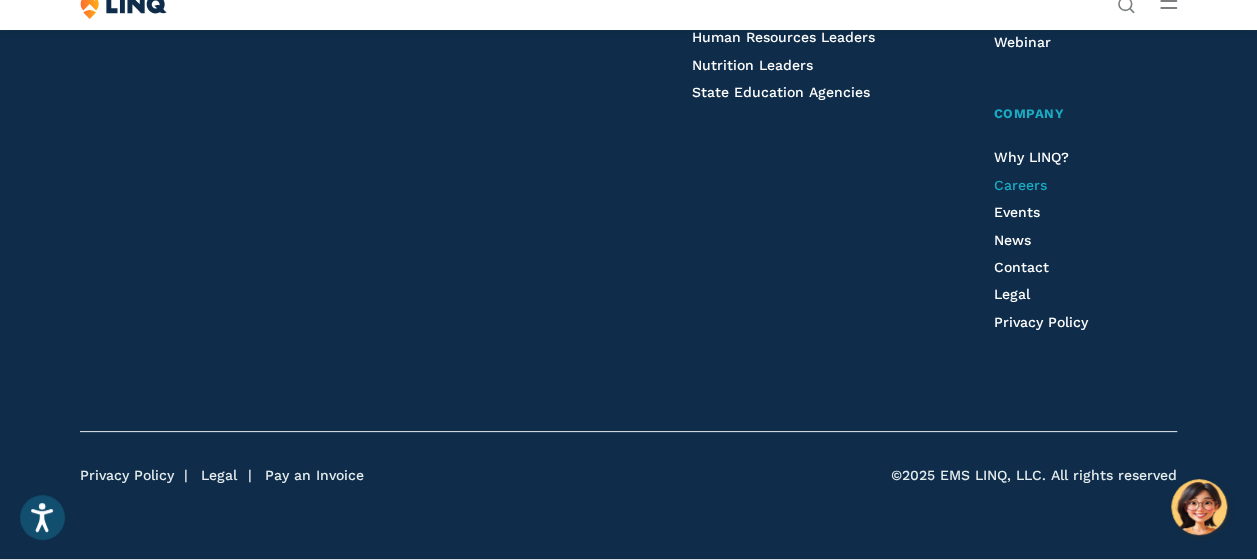 click on "Careers" at bounding box center (1020, 185) 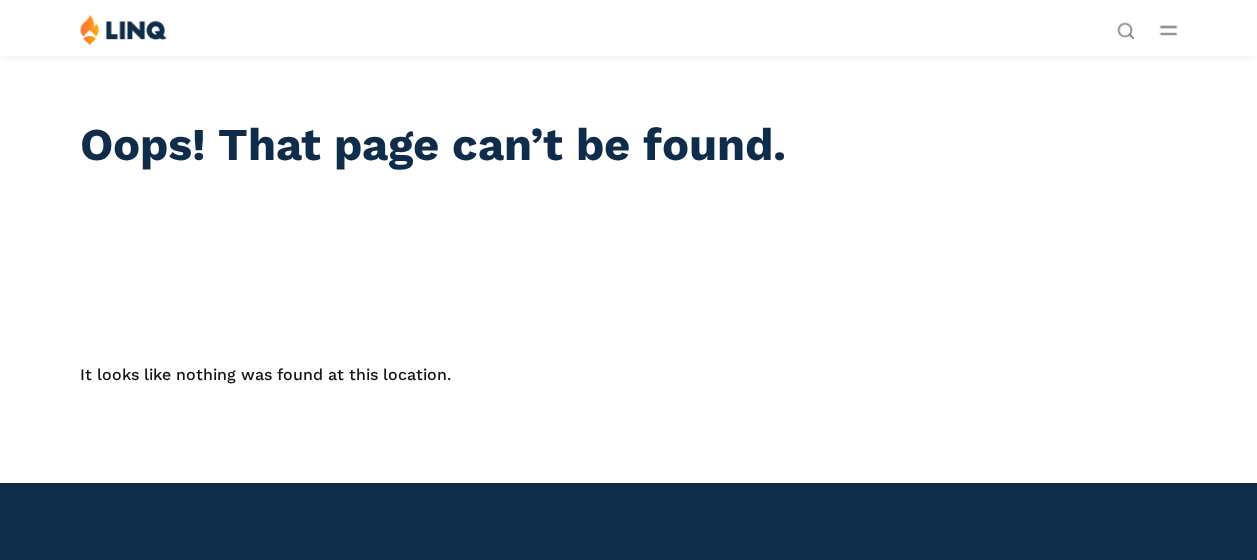 scroll, scrollTop: 0, scrollLeft: 0, axis: both 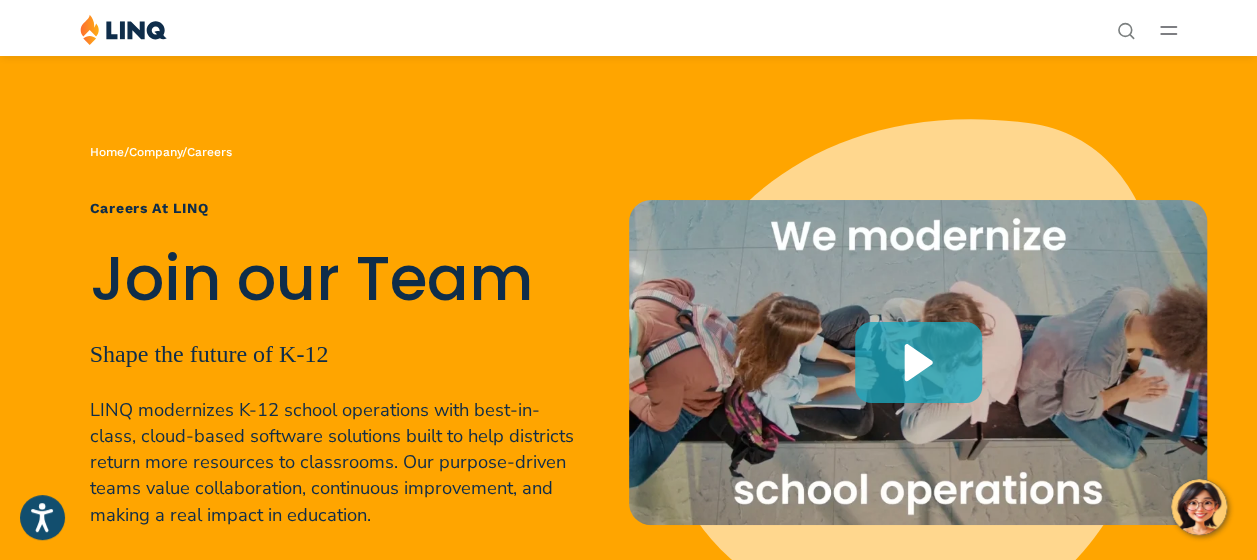 click at bounding box center [123, 29] 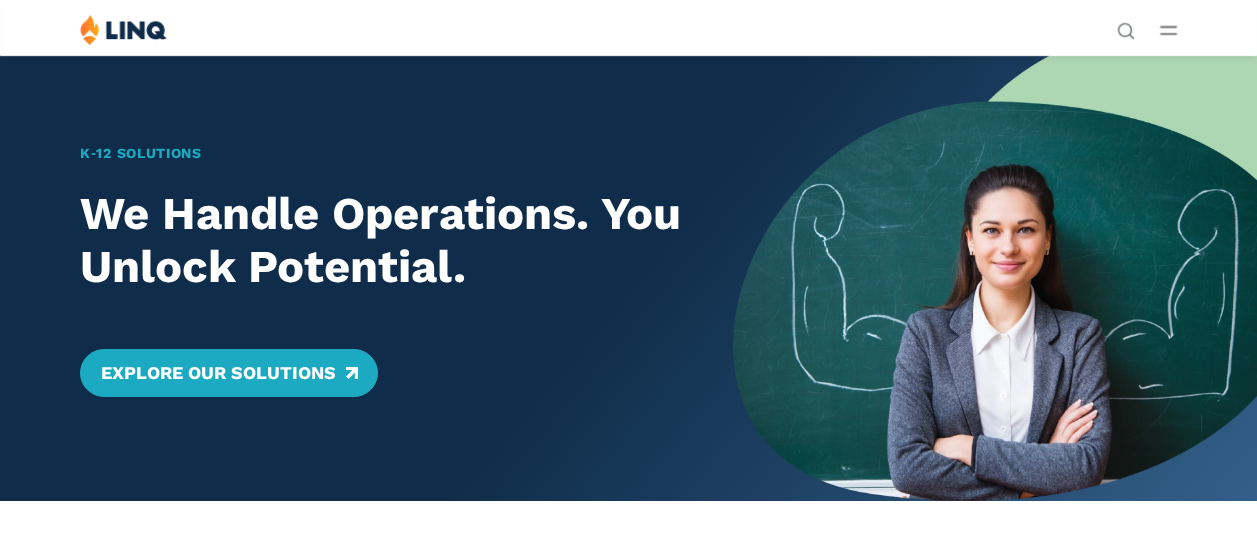 scroll, scrollTop: 0, scrollLeft: 0, axis: both 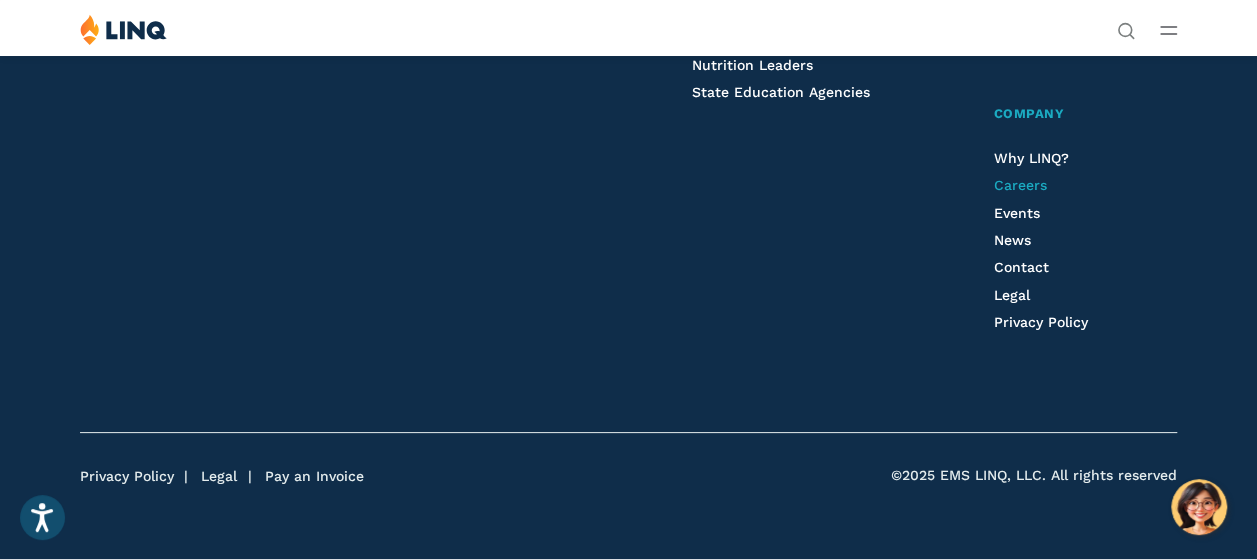 click on "Careers" at bounding box center (1020, 185) 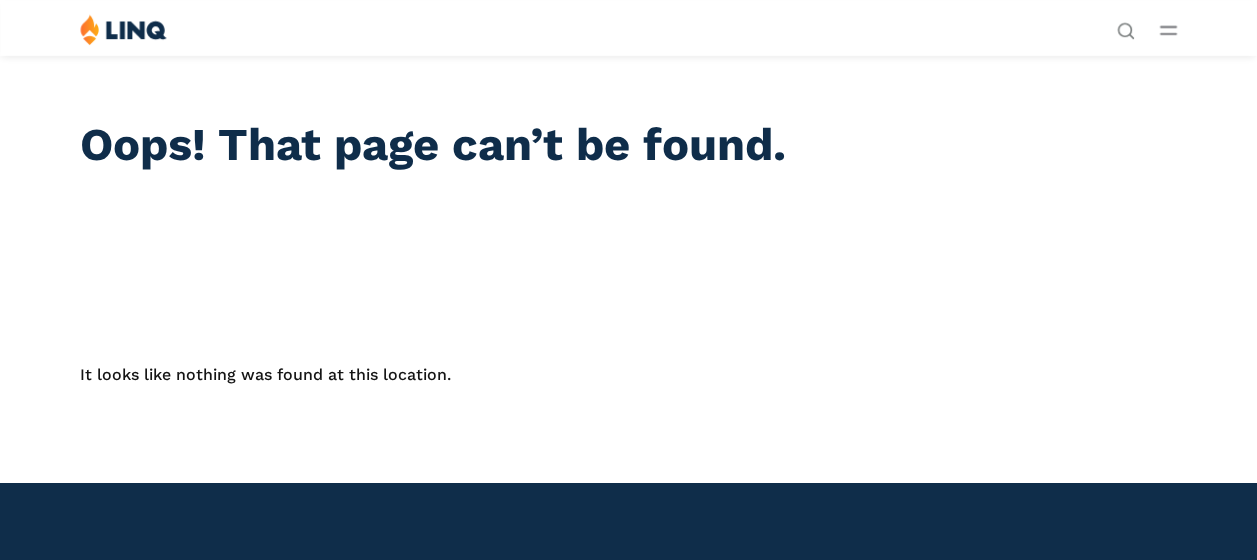 scroll, scrollTop: 0, scrollLeft: 0, axis: both 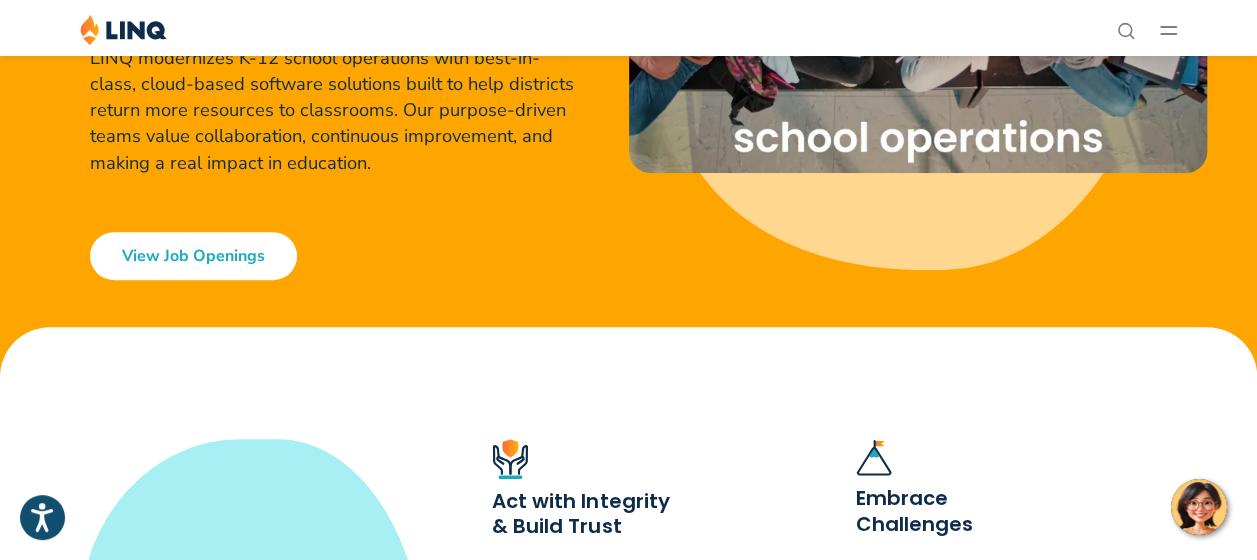 click on "View Job Openings" at bounding box center [193, 256] 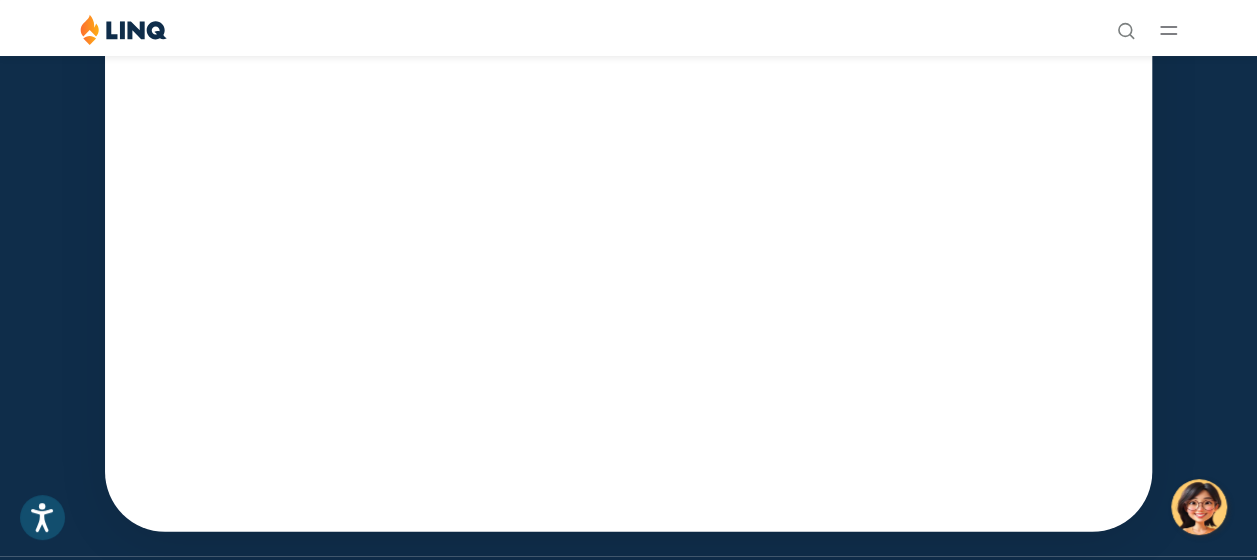 scroll, scrollTop: 6476, scrollLeft: 0, axis: vertical 